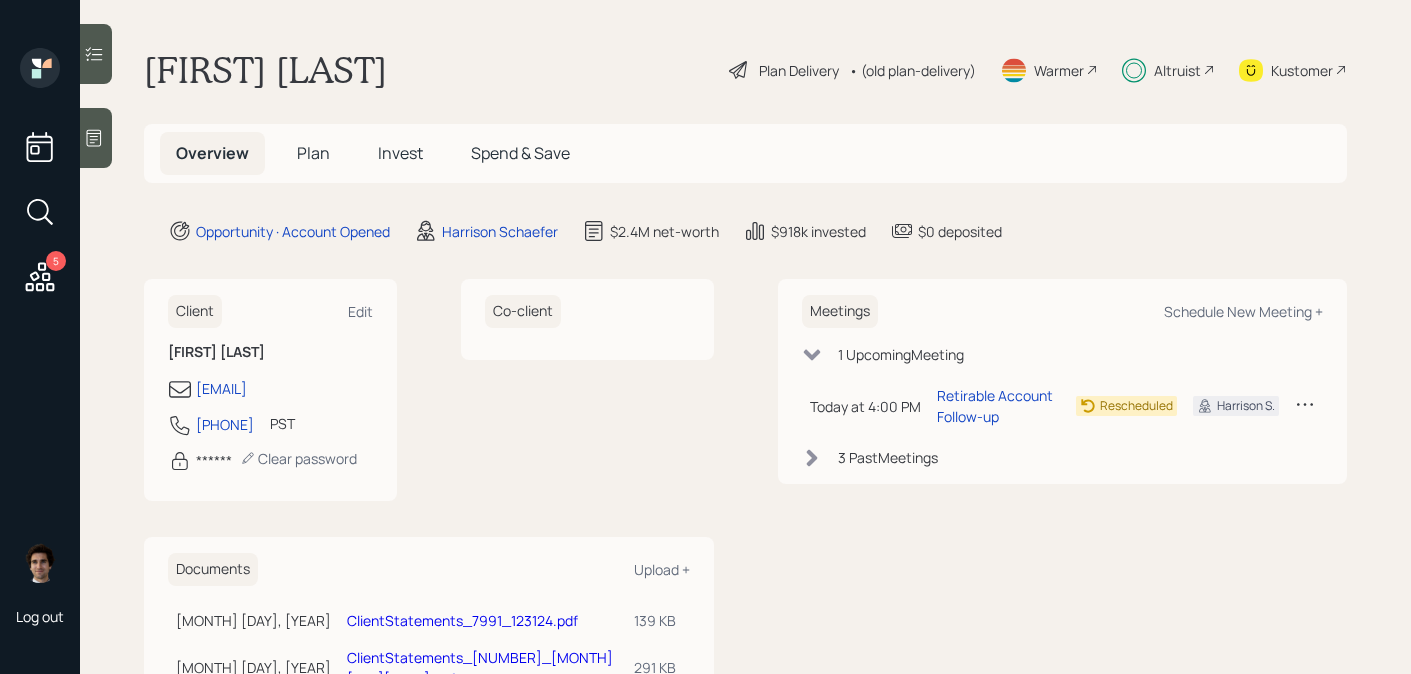scroll, scrollTop: 0, scrollLeft: 0, axis: both 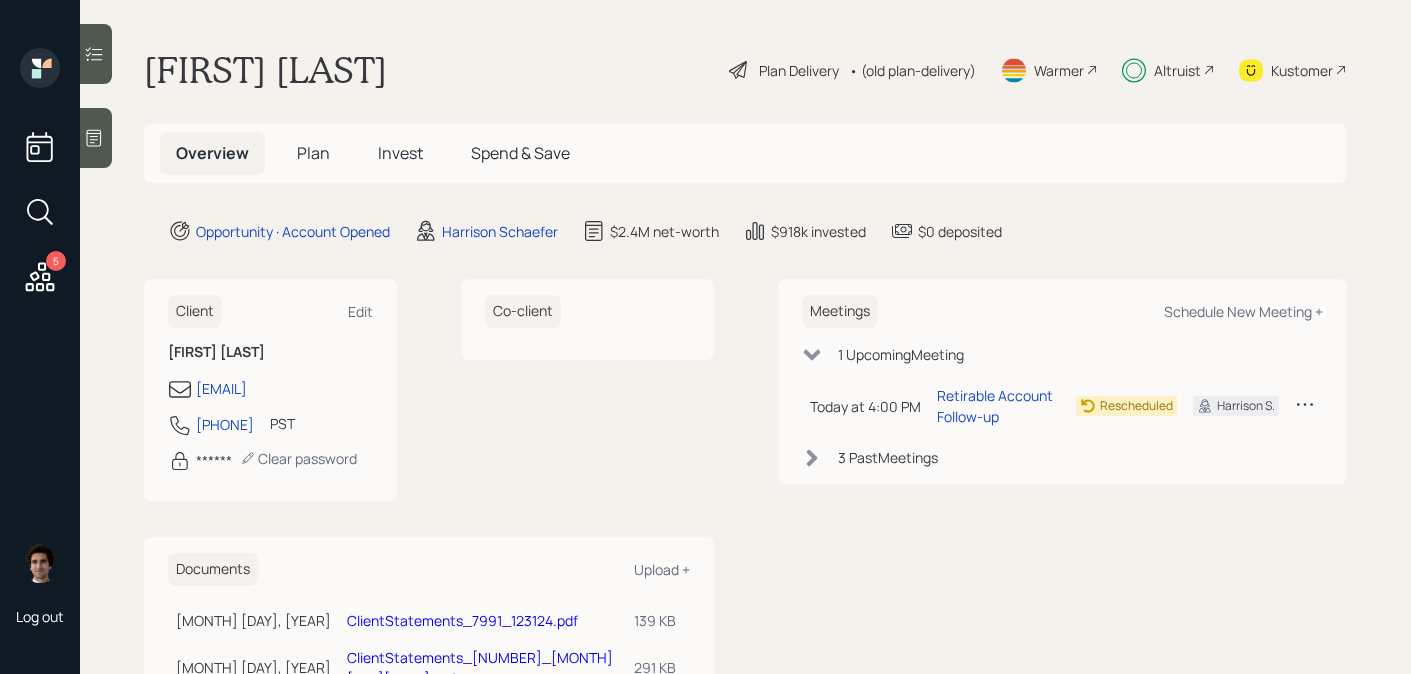 click on "Plan Delivery" at bounding box center (799, 70) 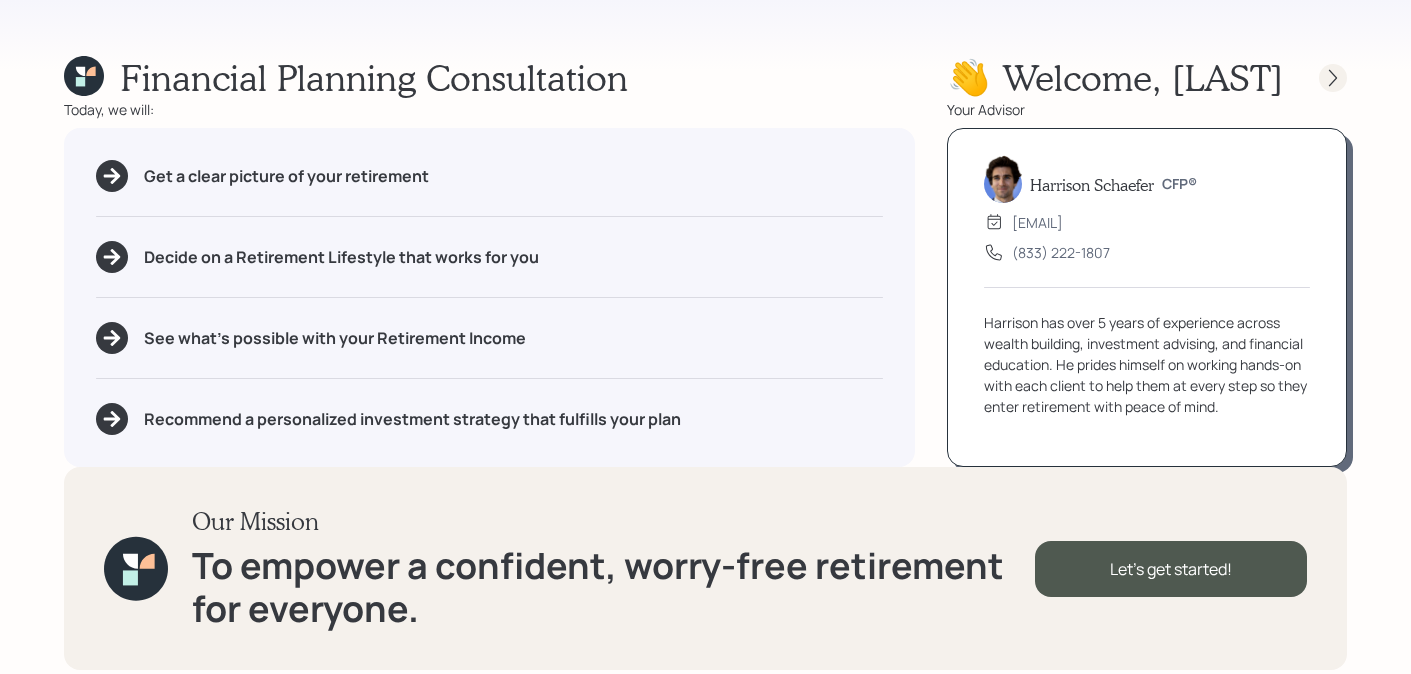 click 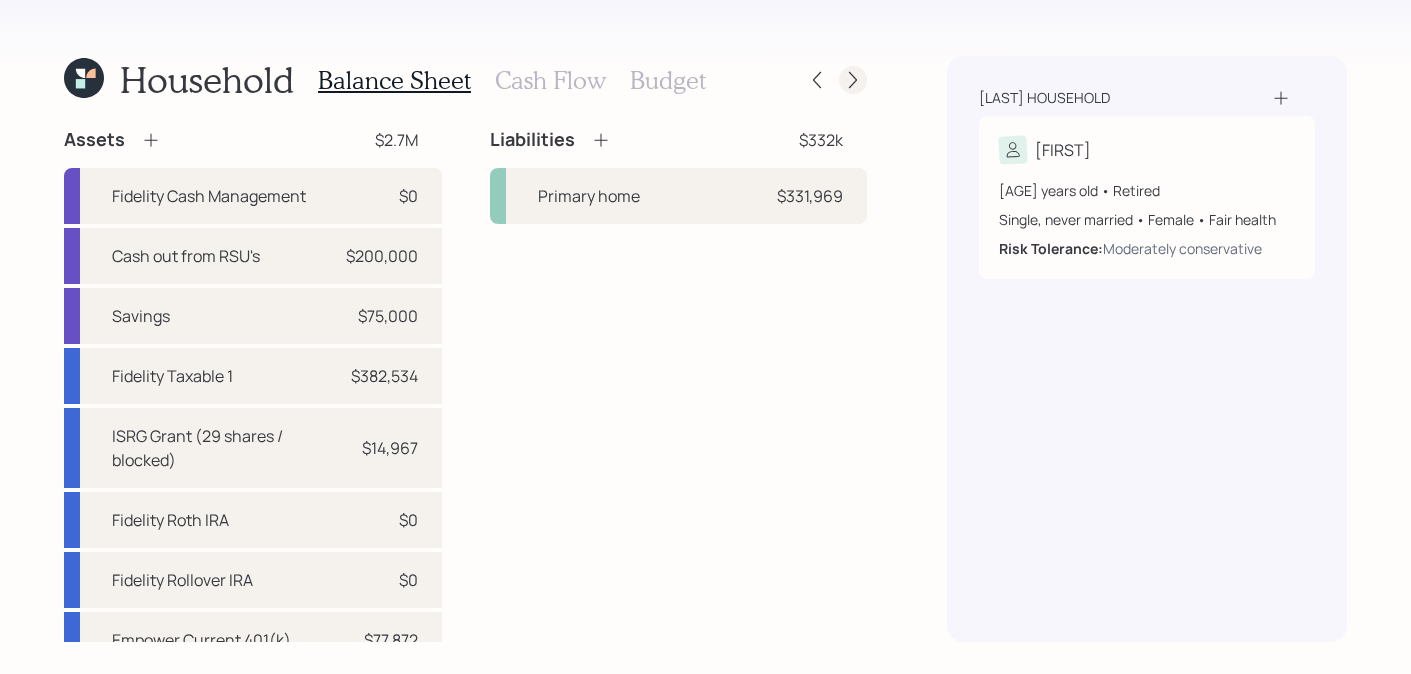 click 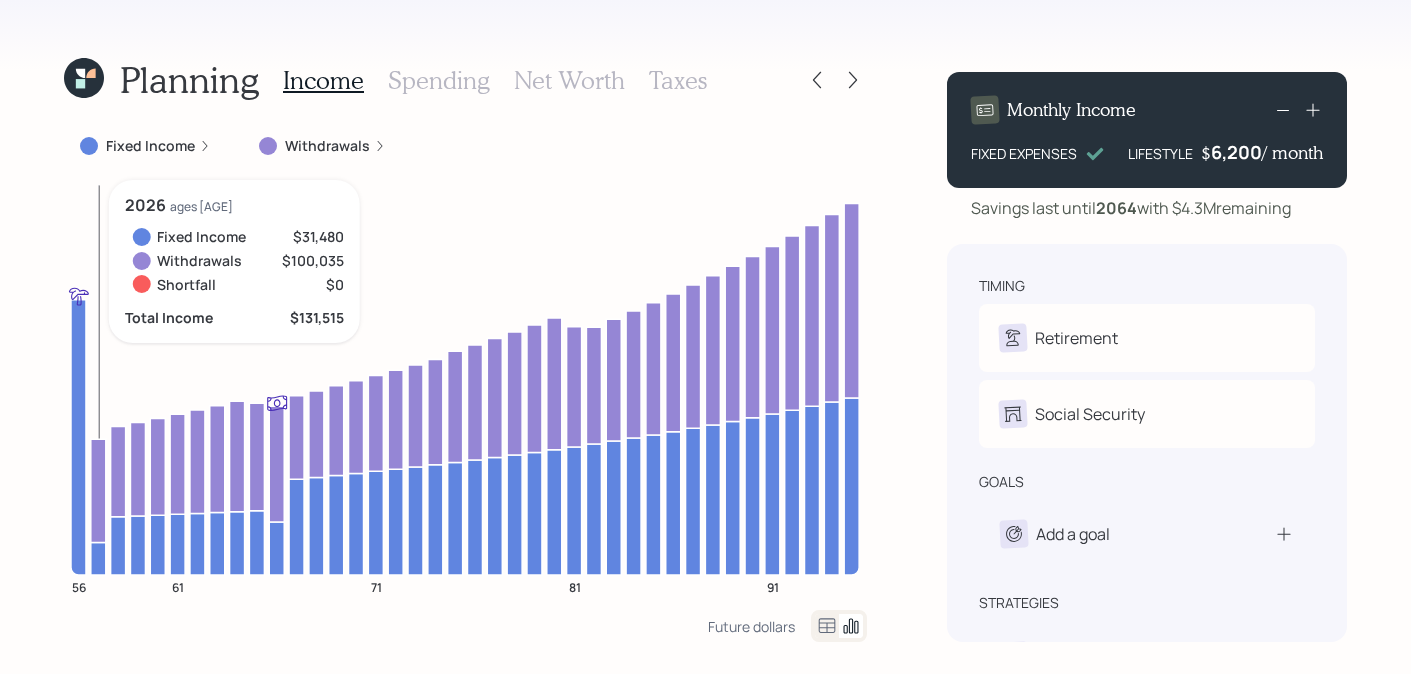 click 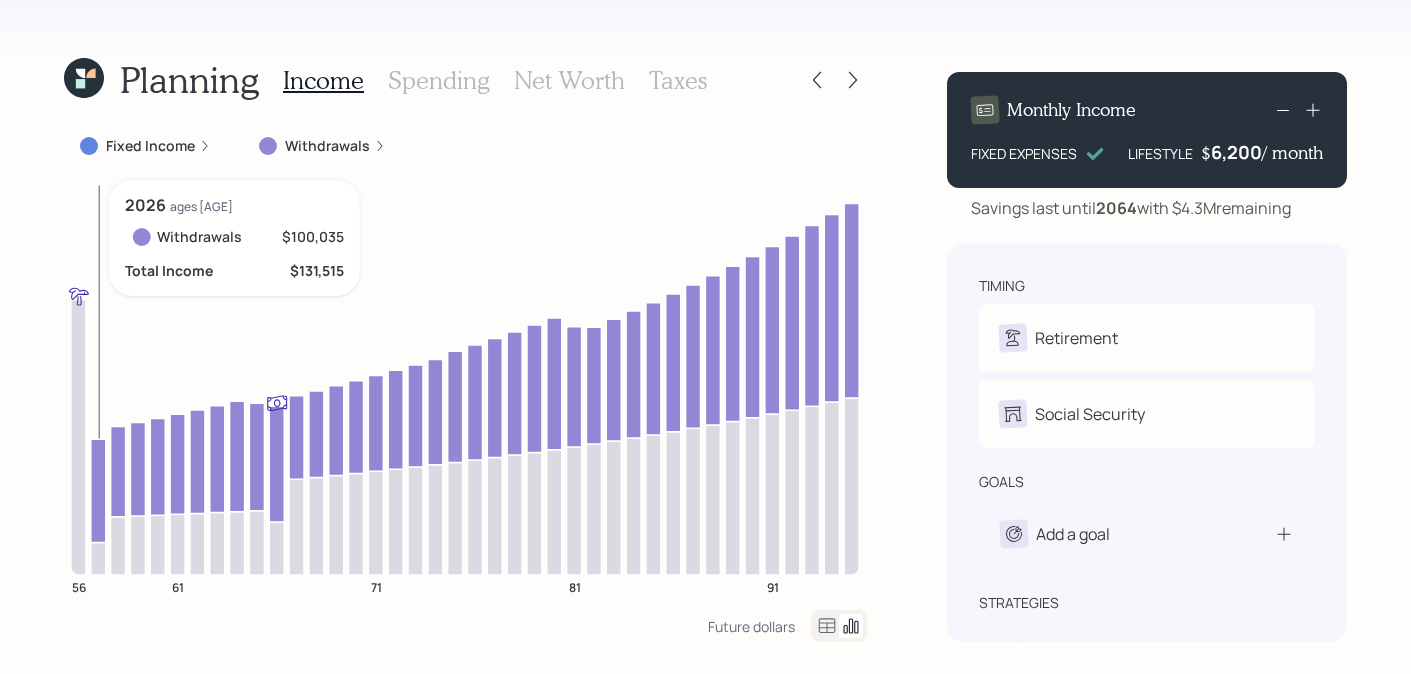 click 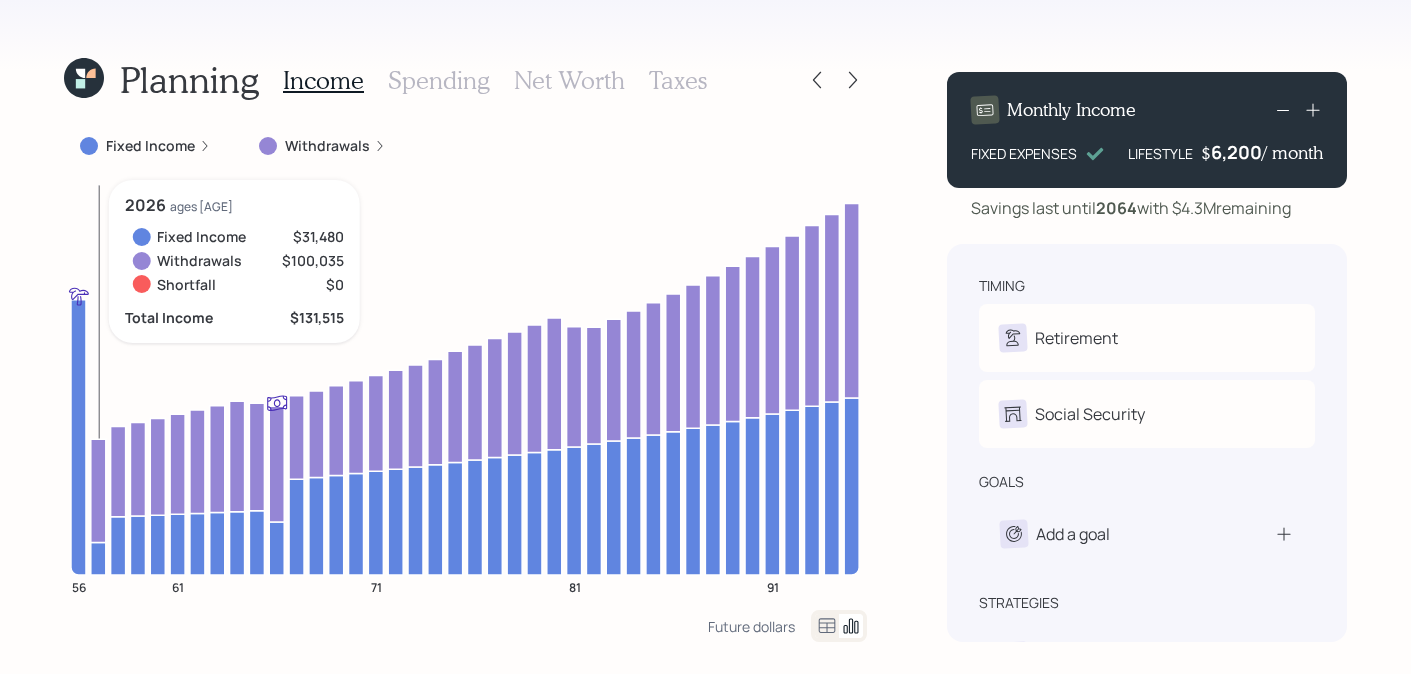 click 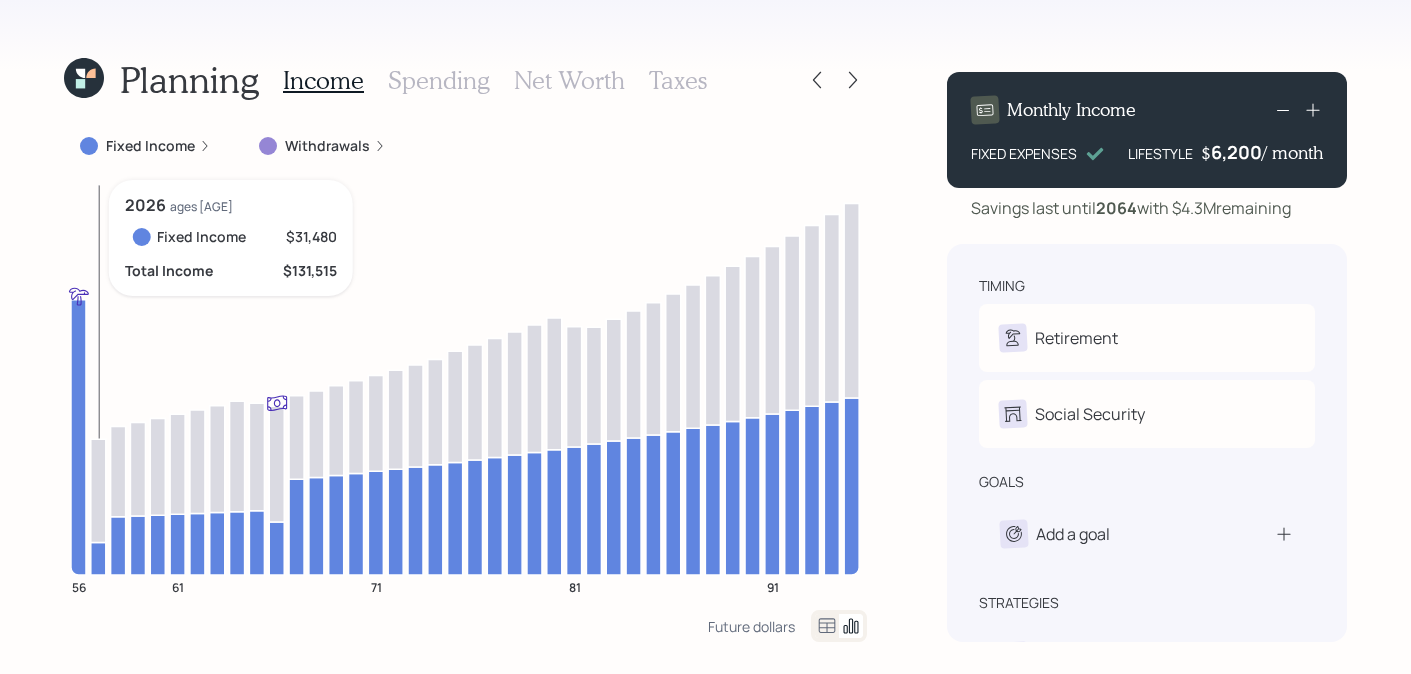 click 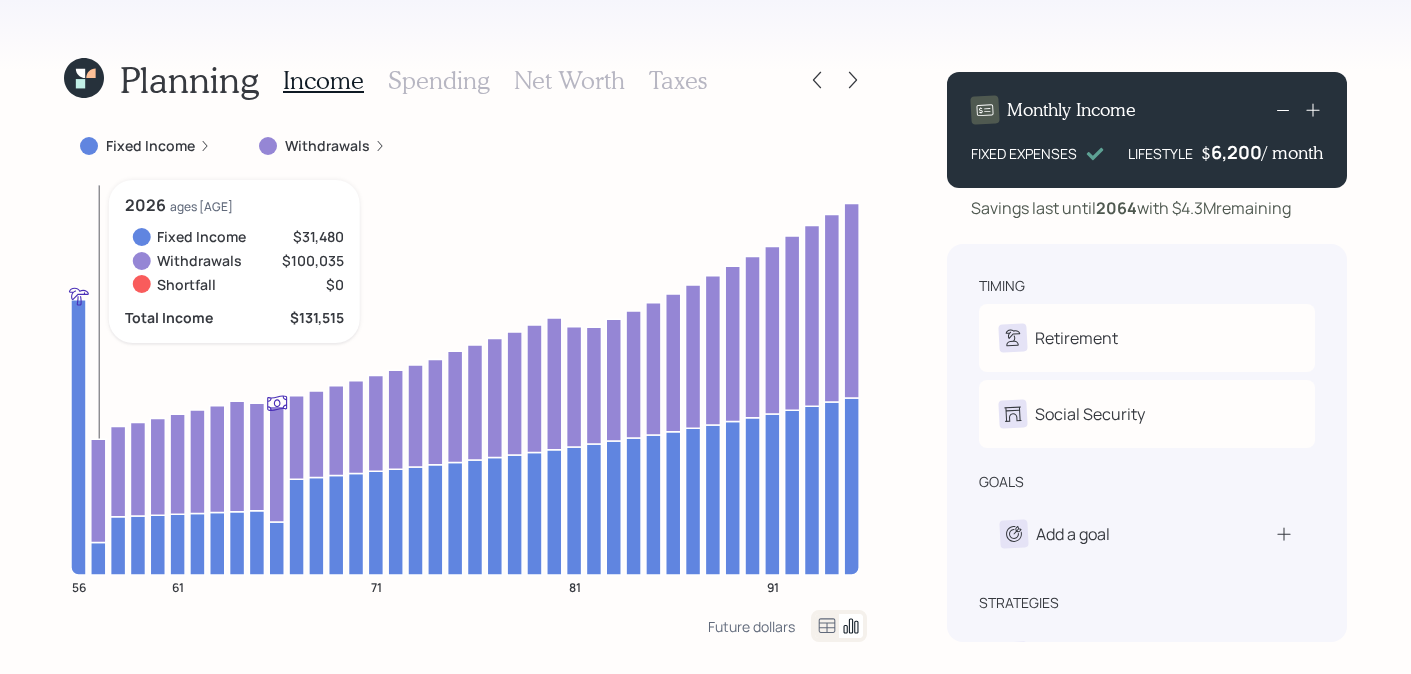 click 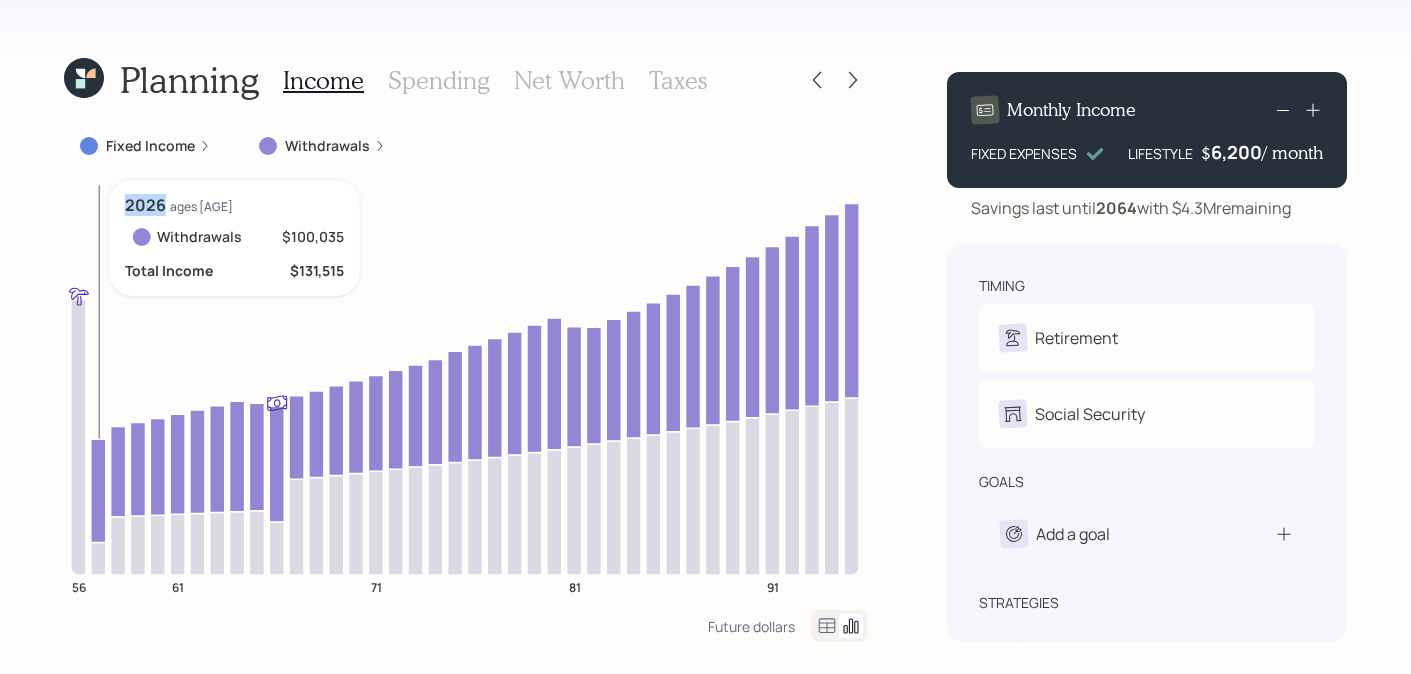 click 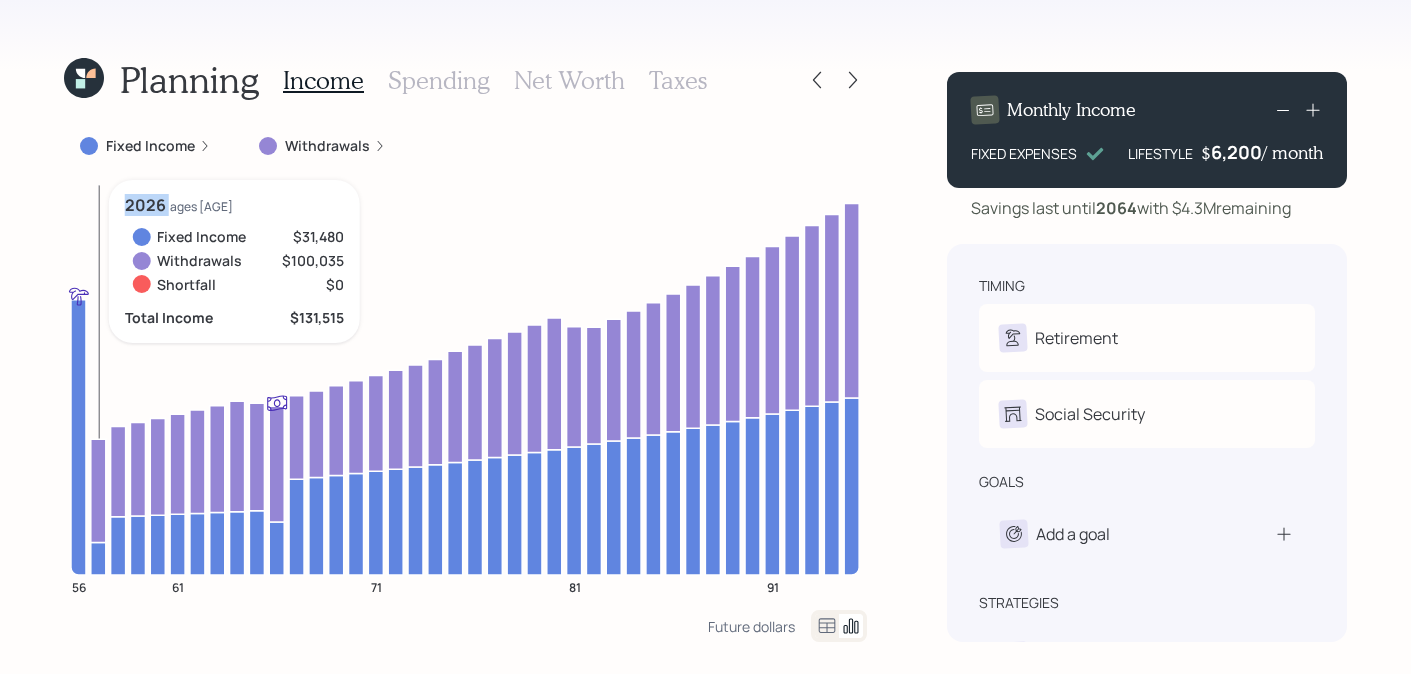 click 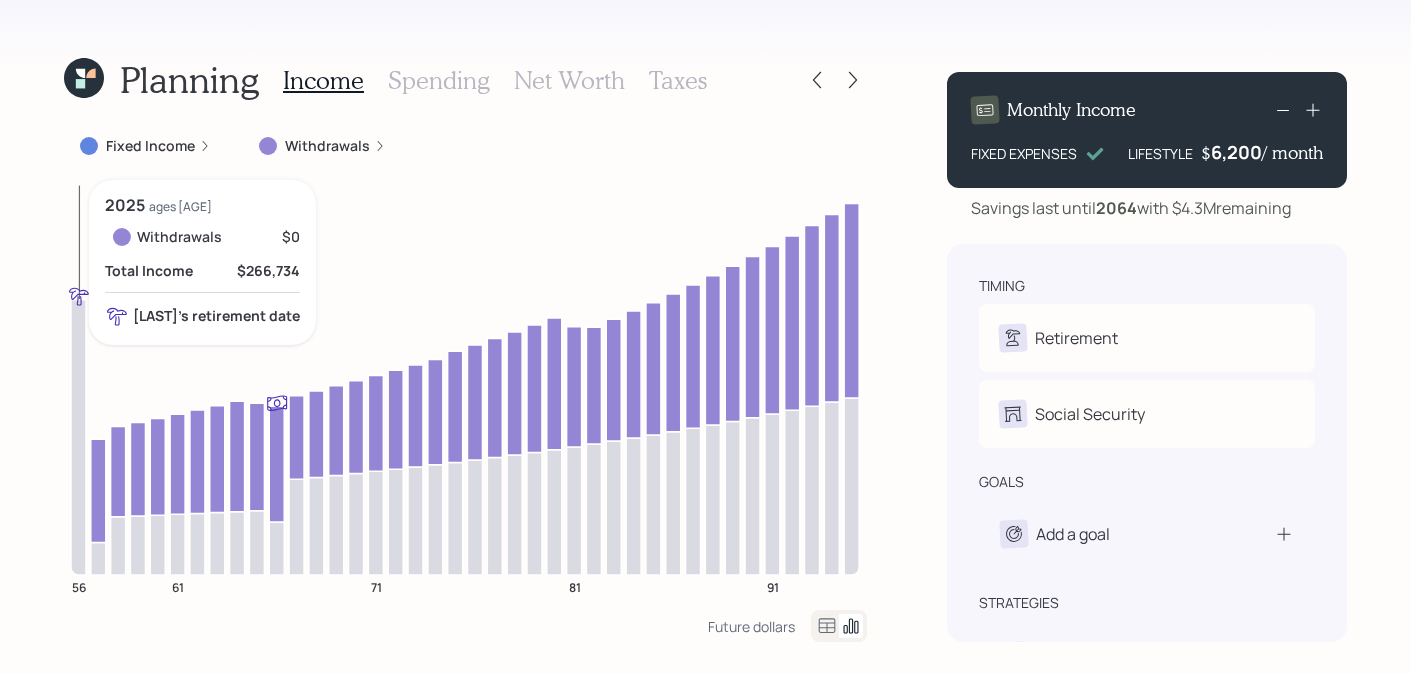 click 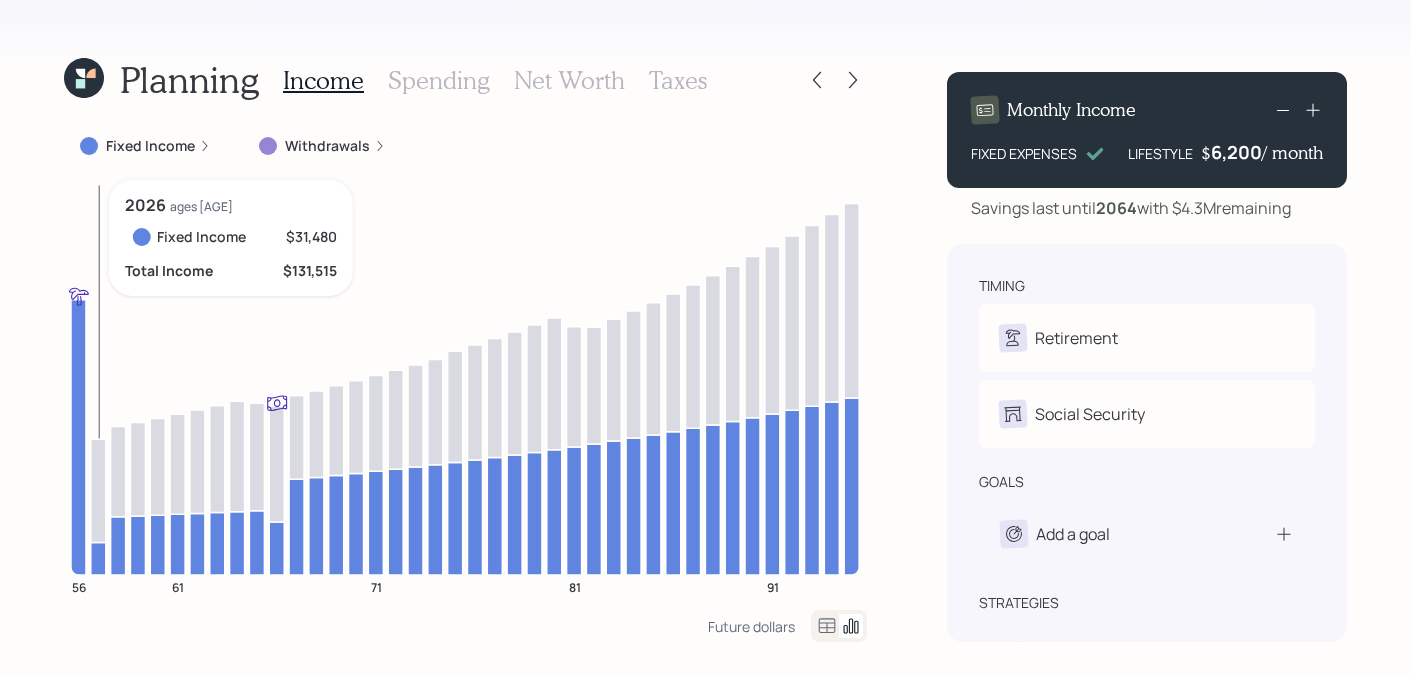 click 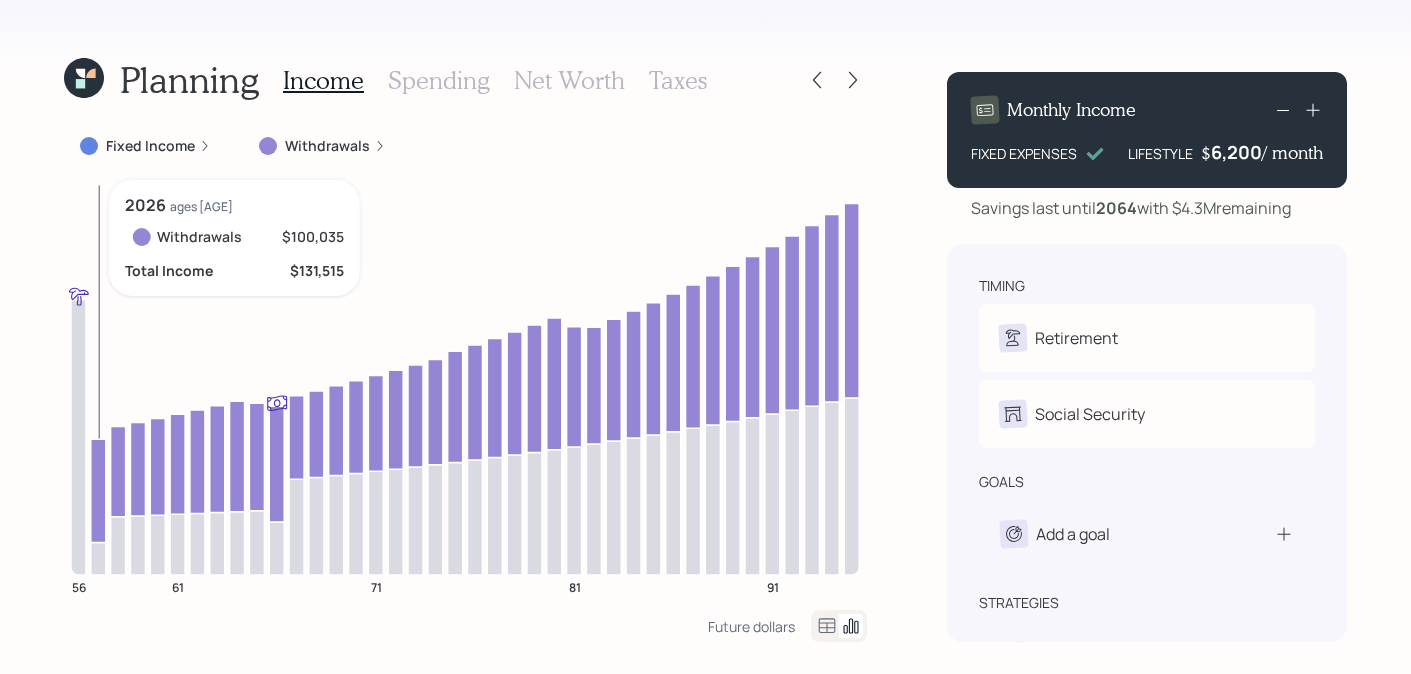 click 